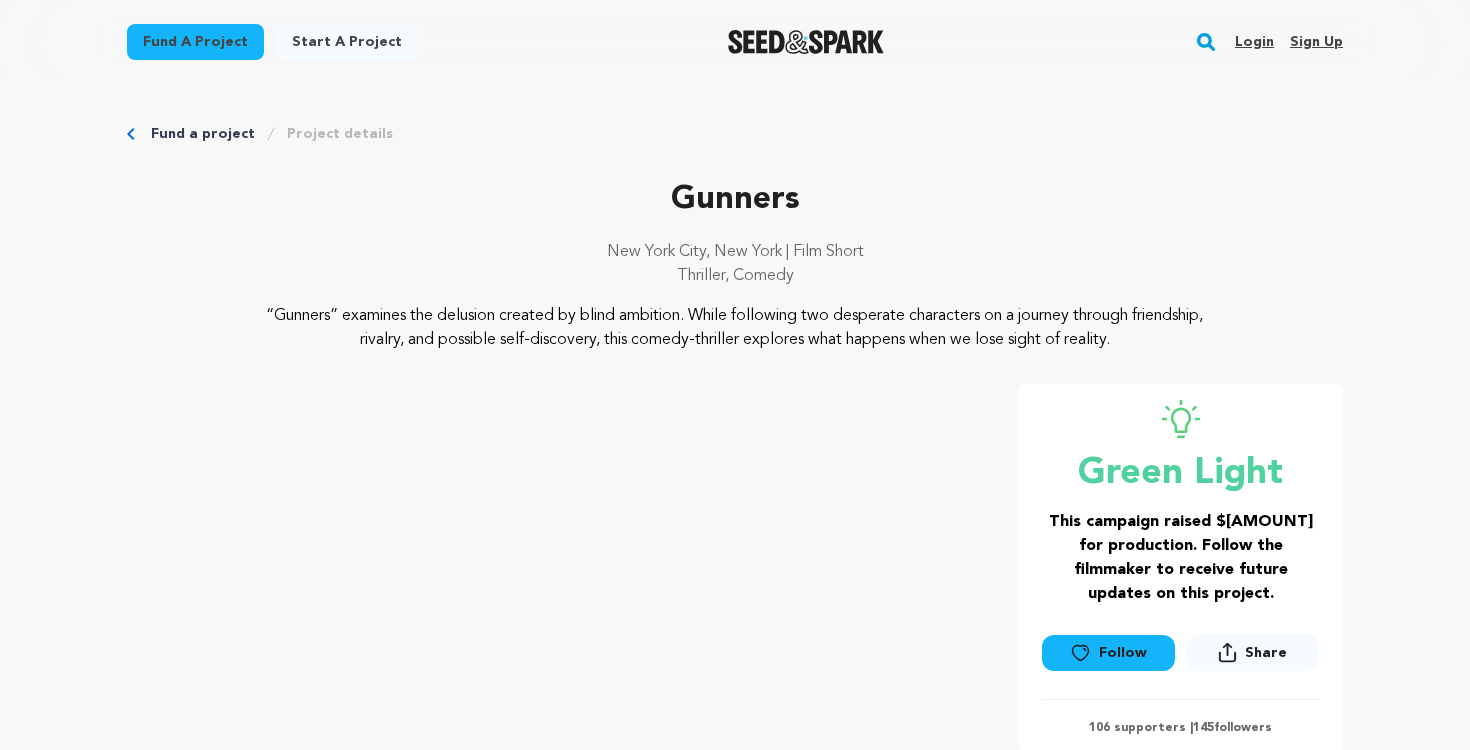 scroll, scrollTop: 0, scrollLeft: 0, axis: both 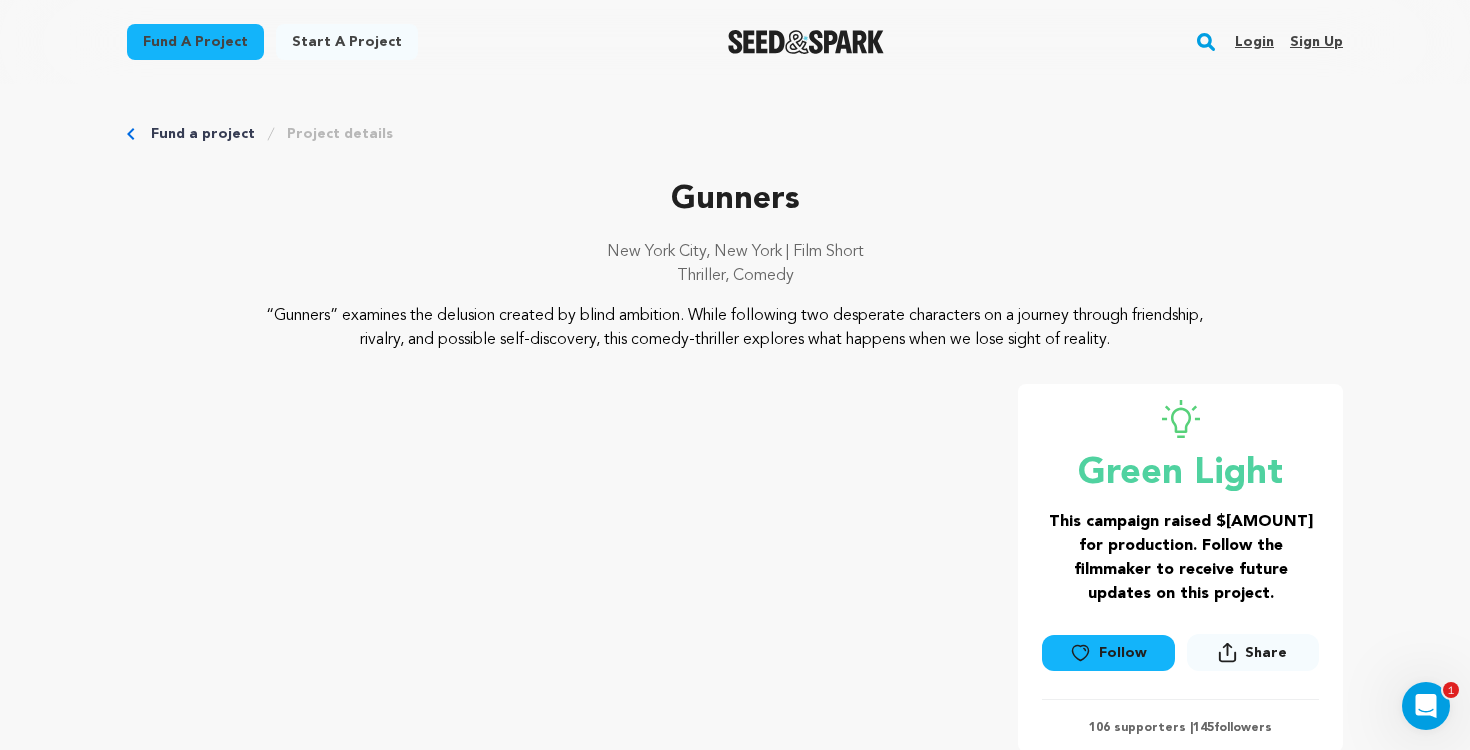 click at bounding box center (806, 42) 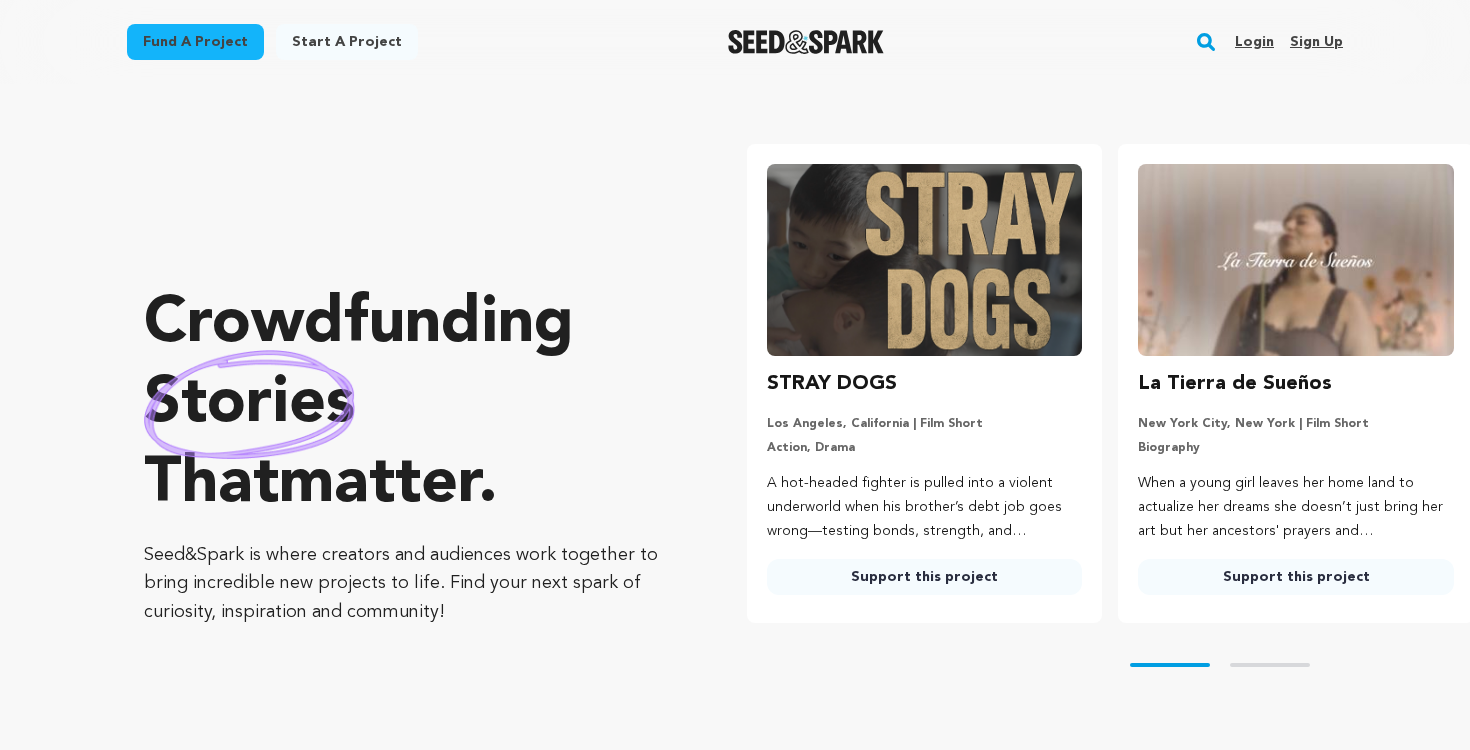 scroll, scrollTop: 0, scrollLeft: 0, axis: both 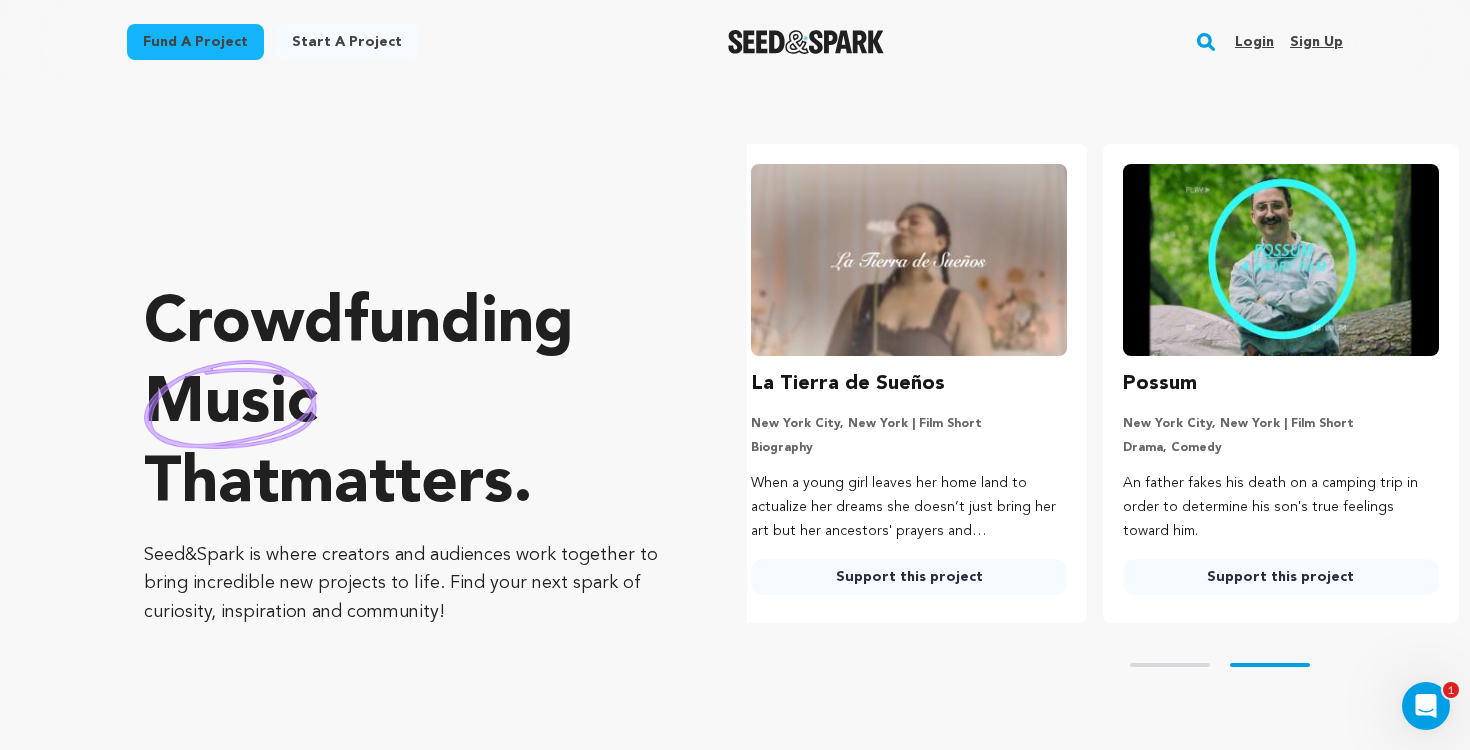 click on "Support this project" at bounding box center [1281, 577] 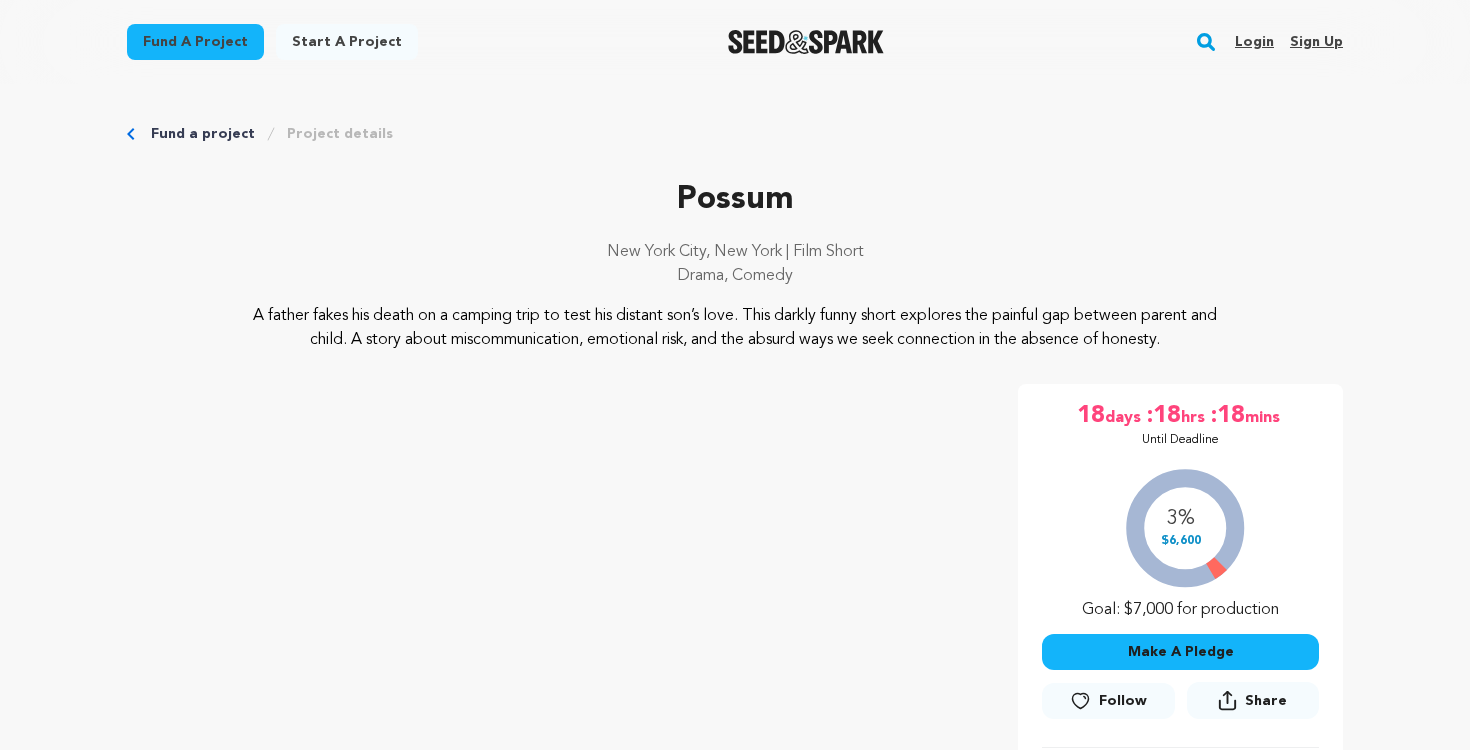 scroll, scrollTop: 0, scrollLeft: 0, axis: both 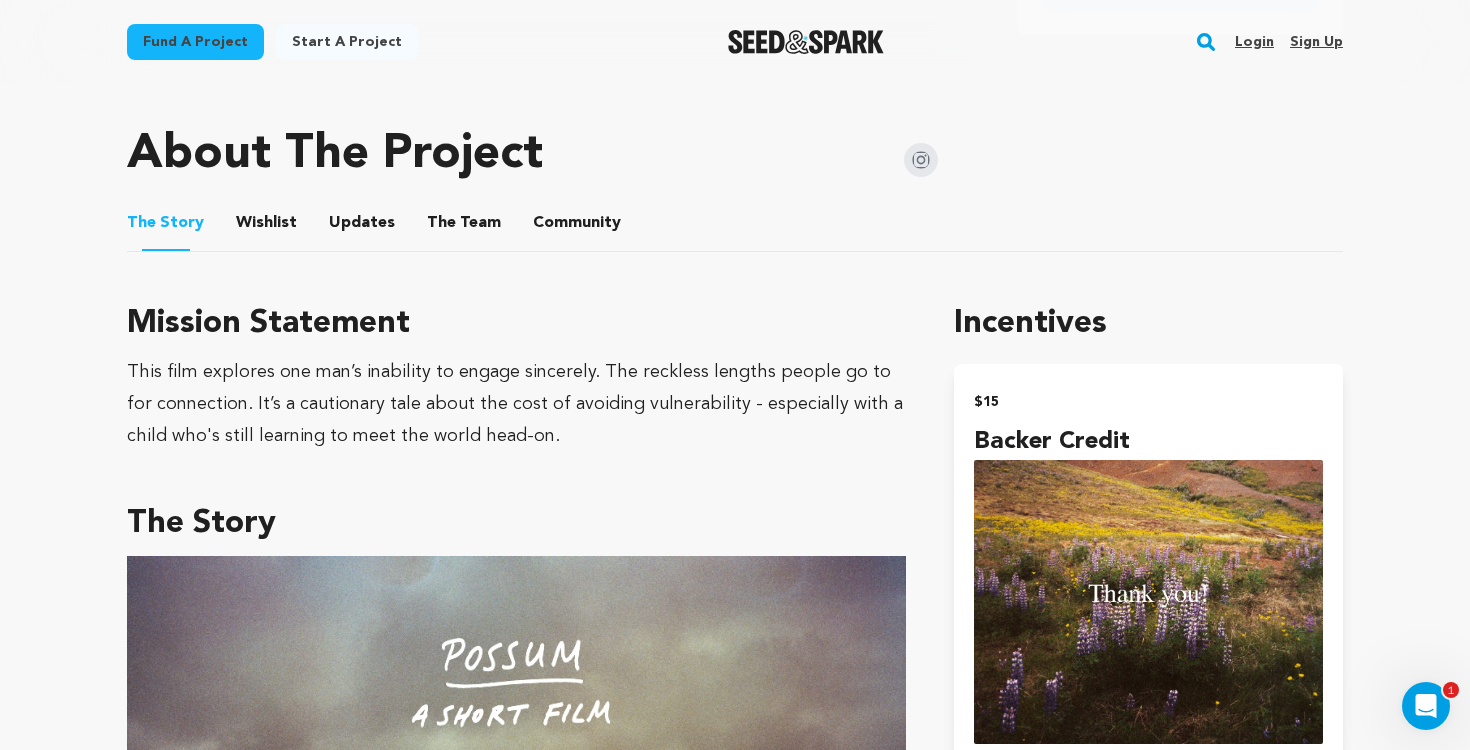 click on "Community" at bounding box center (577, 227) 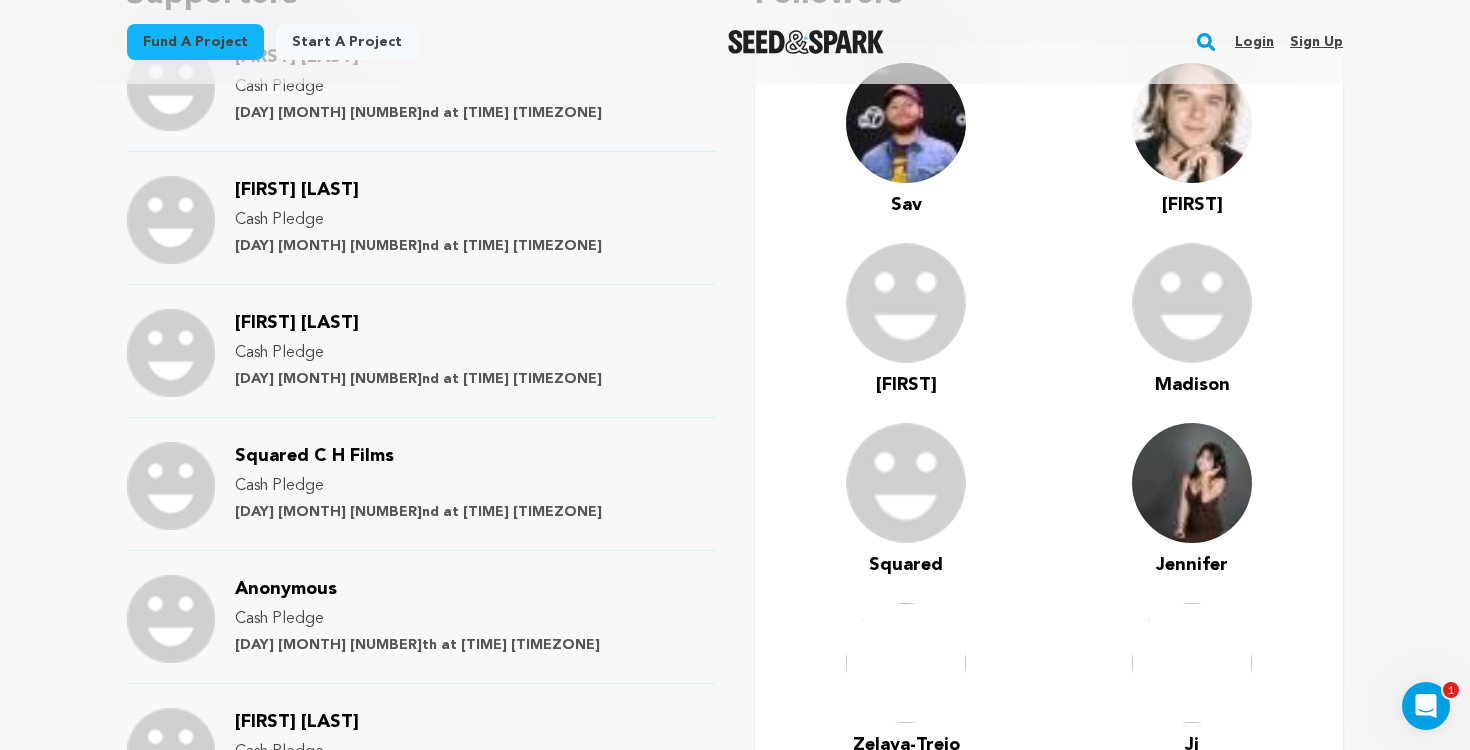scroll, scrollTop: 1010, scrollLeft: 0, axis: vertical 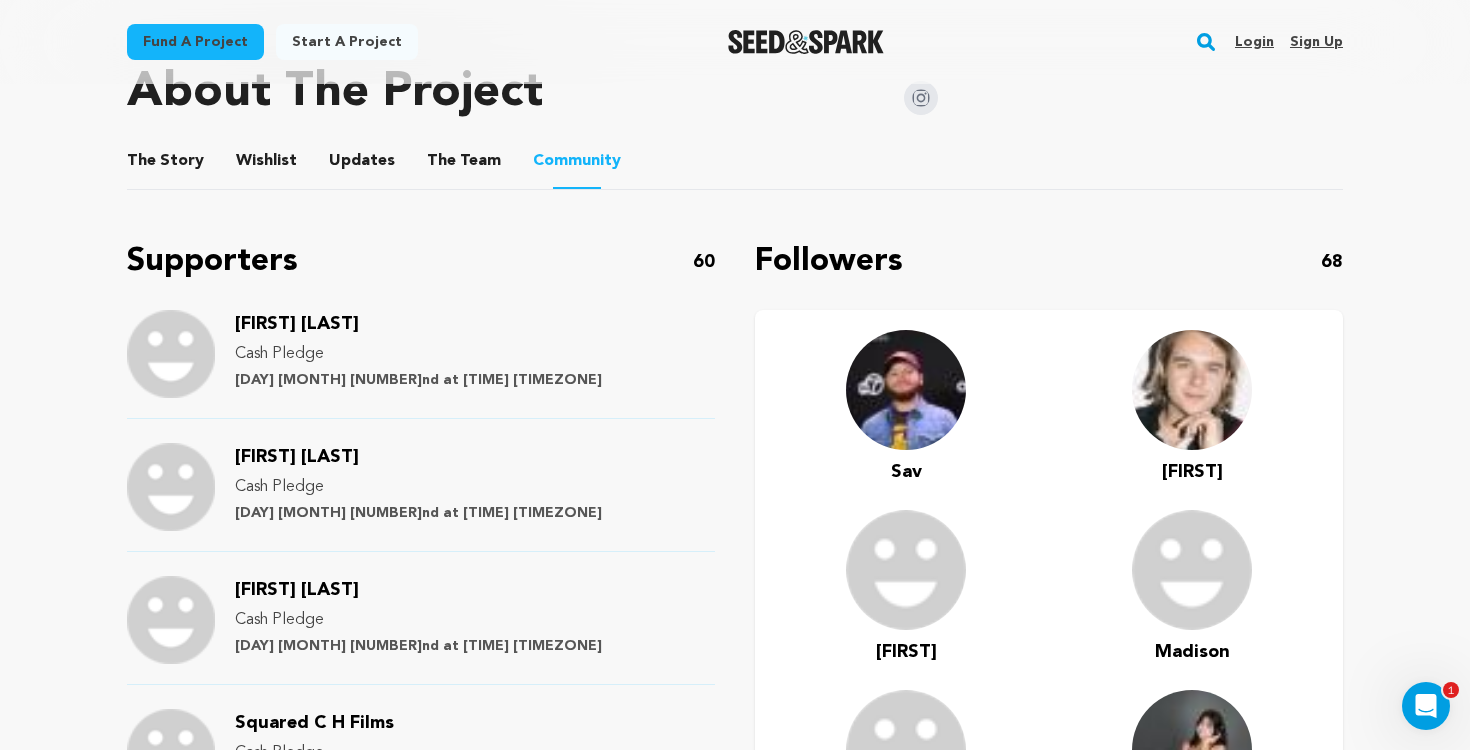 click on "The Team" at bounding box center (464, 165) 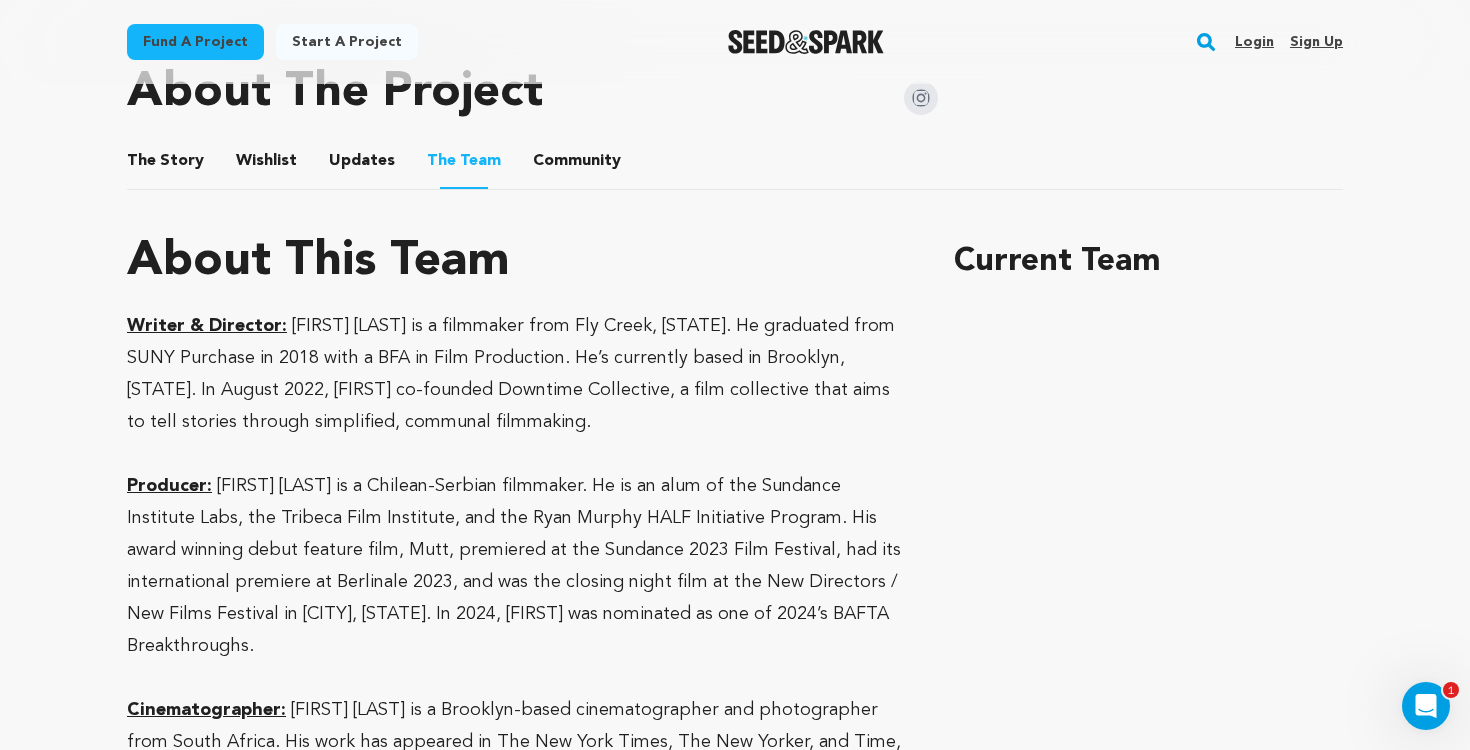 click on "Updates" at bounding box center [362, 165] 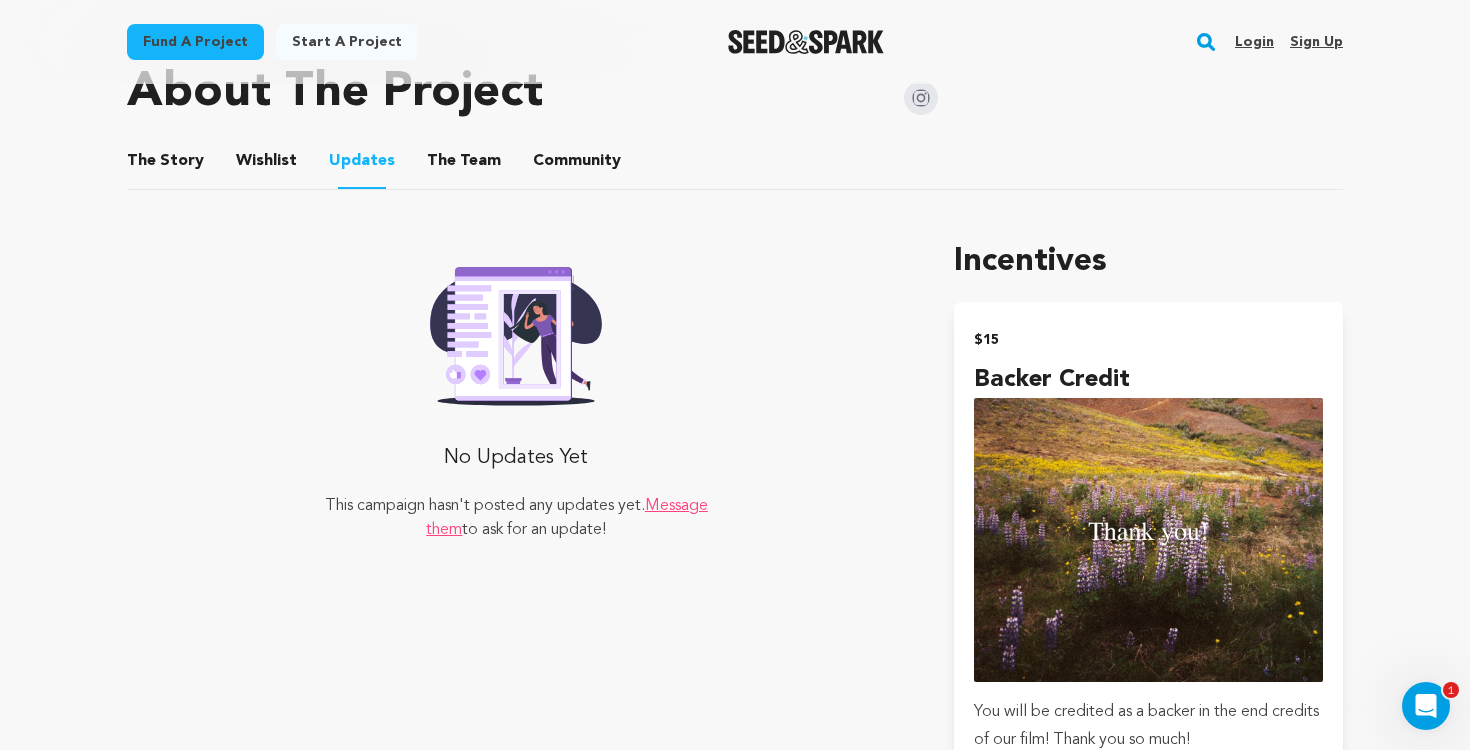click on "The Team" at bounding box center (464, 165) 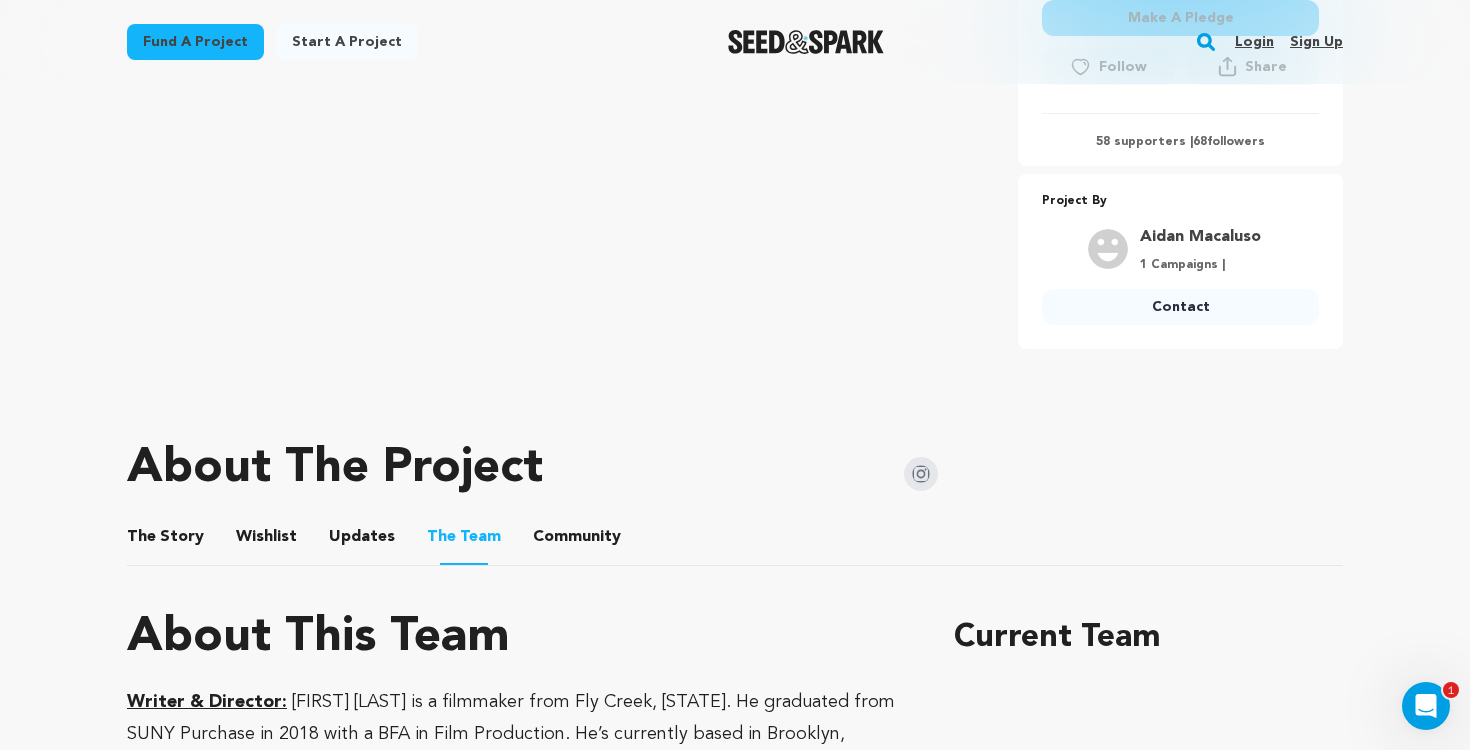 scroll, scrollTop: 633, scrollLeft: 0, axis: vertical 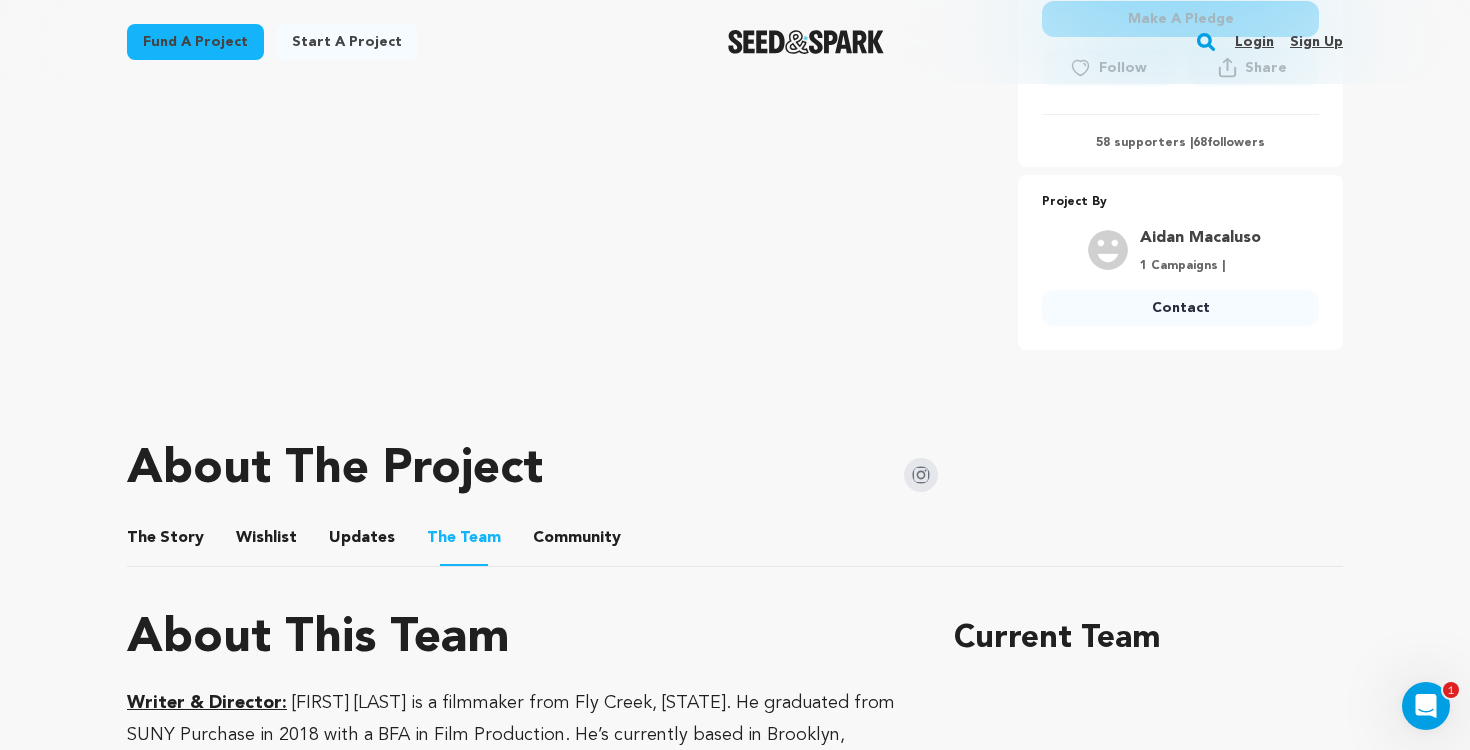 click on "Updates" at bounding box center (362, 542) 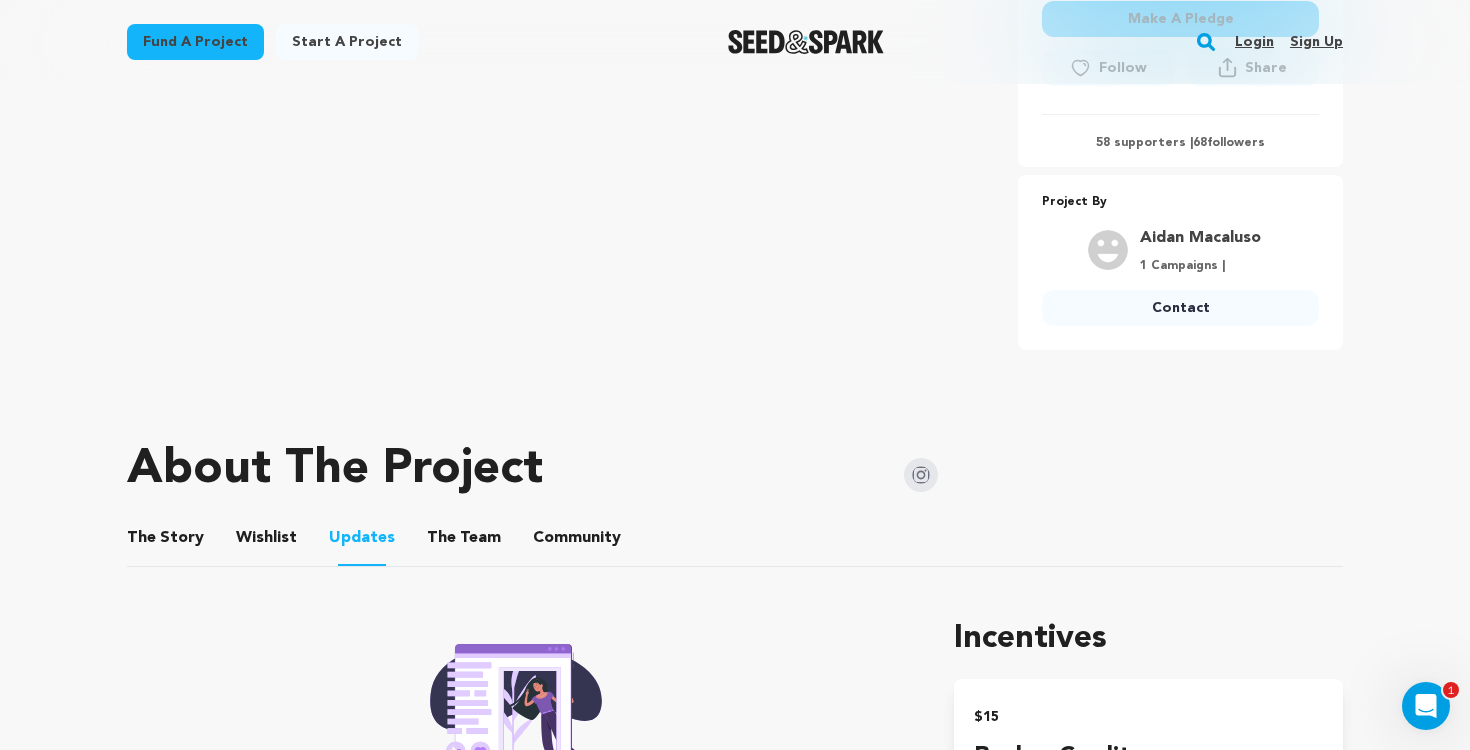 click on "Wishlist" at bounding box center [267, 542] 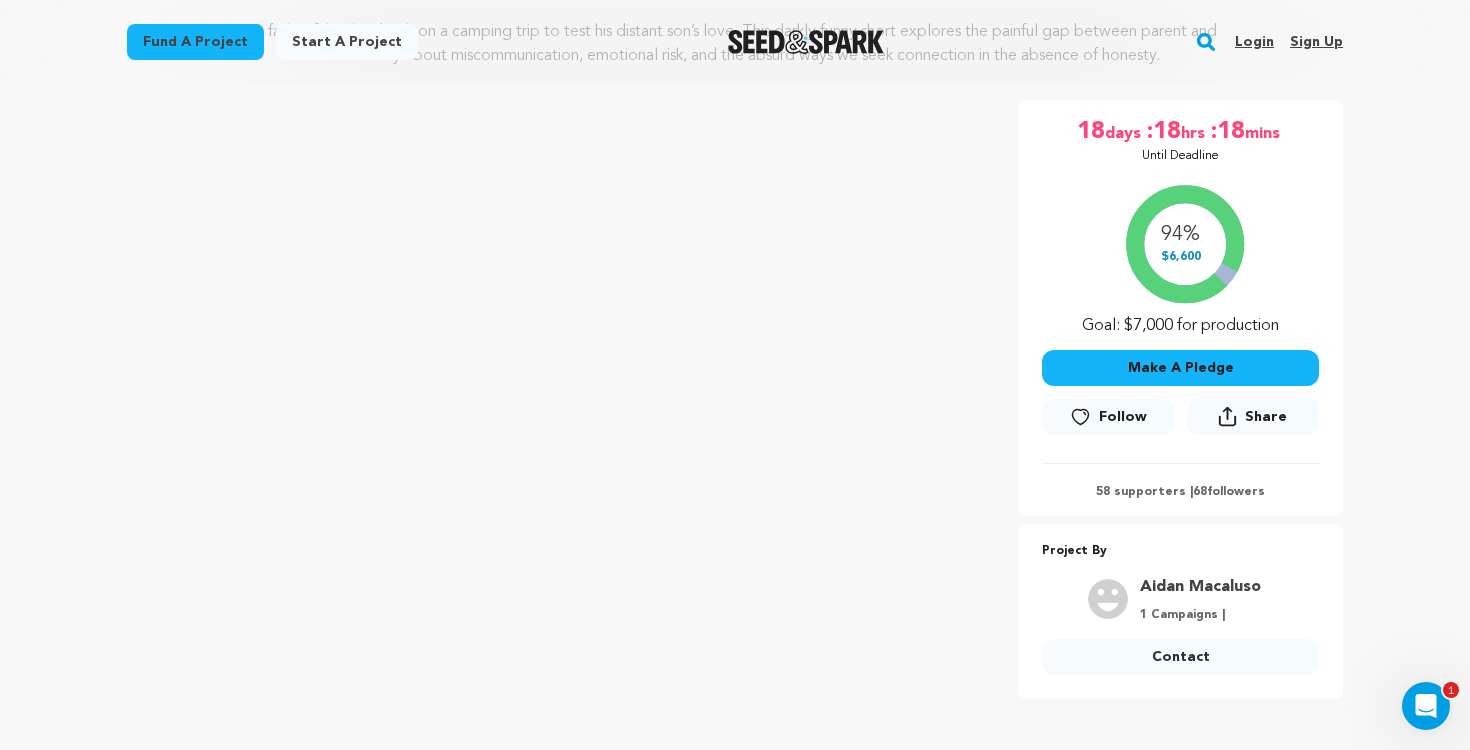 scroll, scrollTop: 0, scrollLeft: 0, axis: both 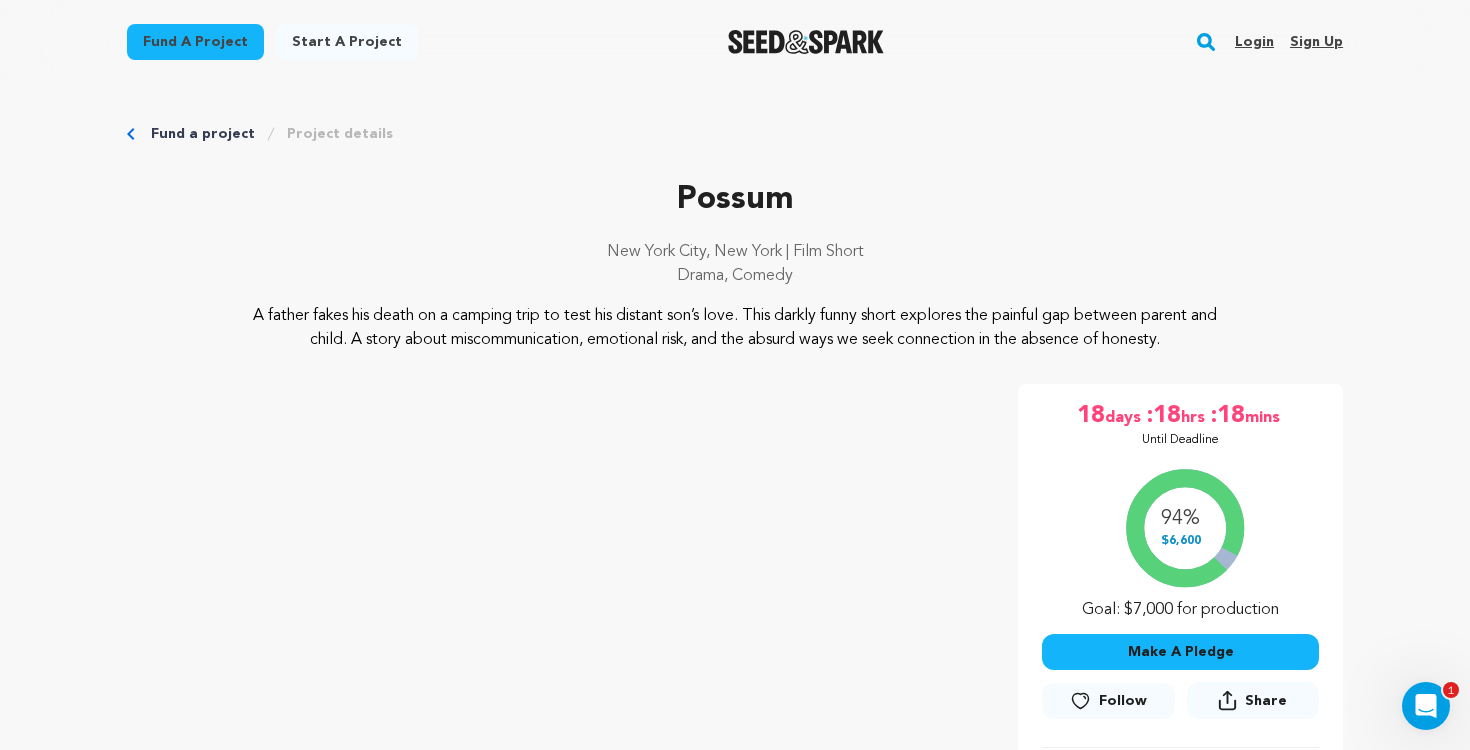 click on "Fund a project" at bounding box center [203, 134] 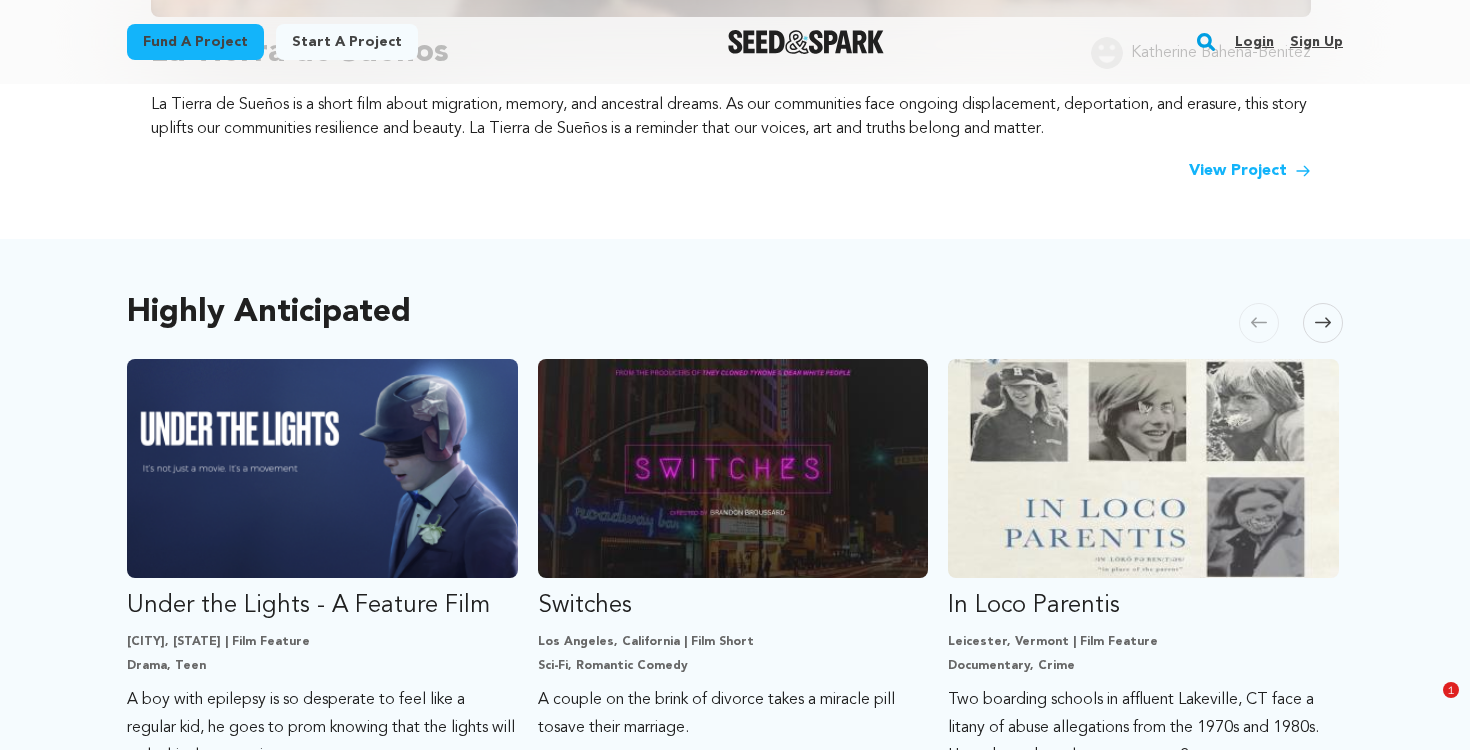 scroll, scrollTop: 1039, scrollLeft: 0, axis: vertical 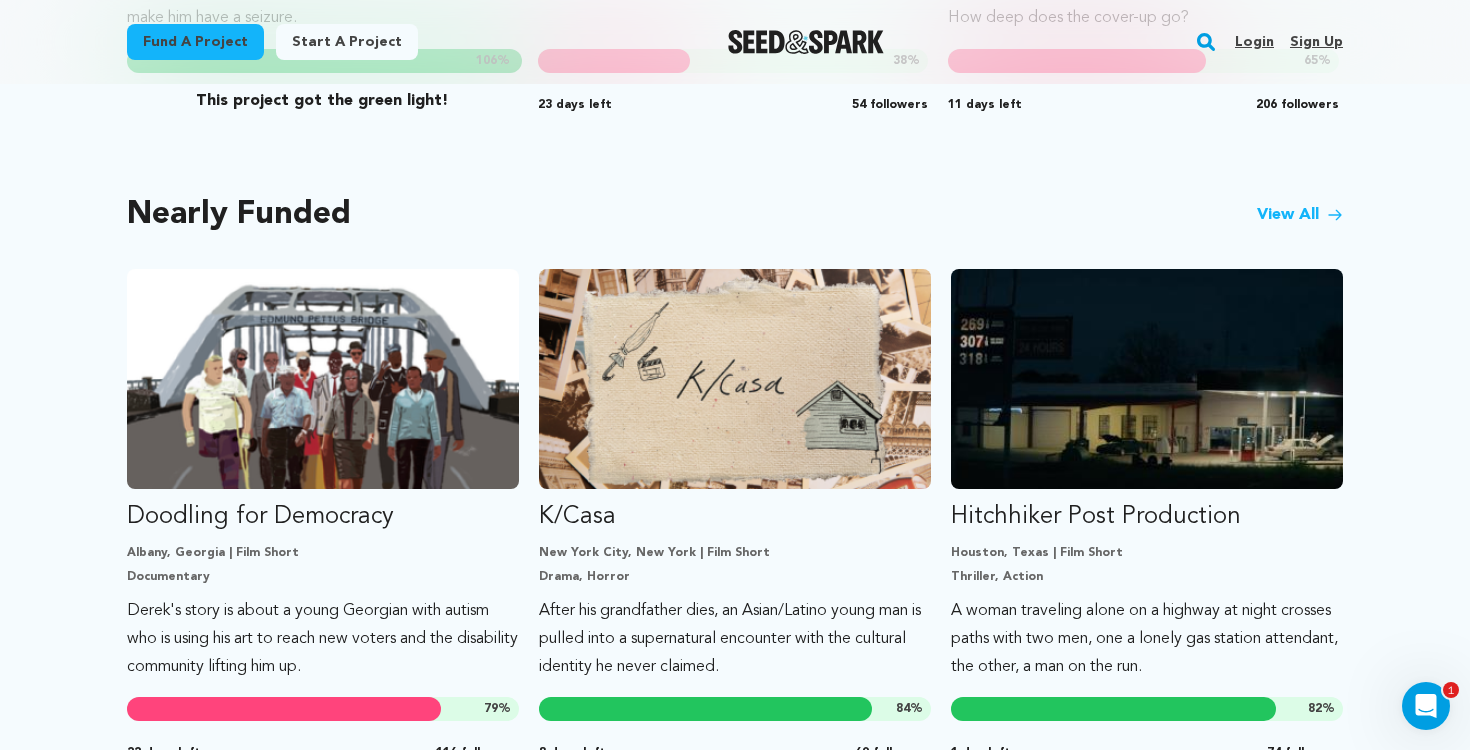 click on "View All" at bounding box center [1300, 215] 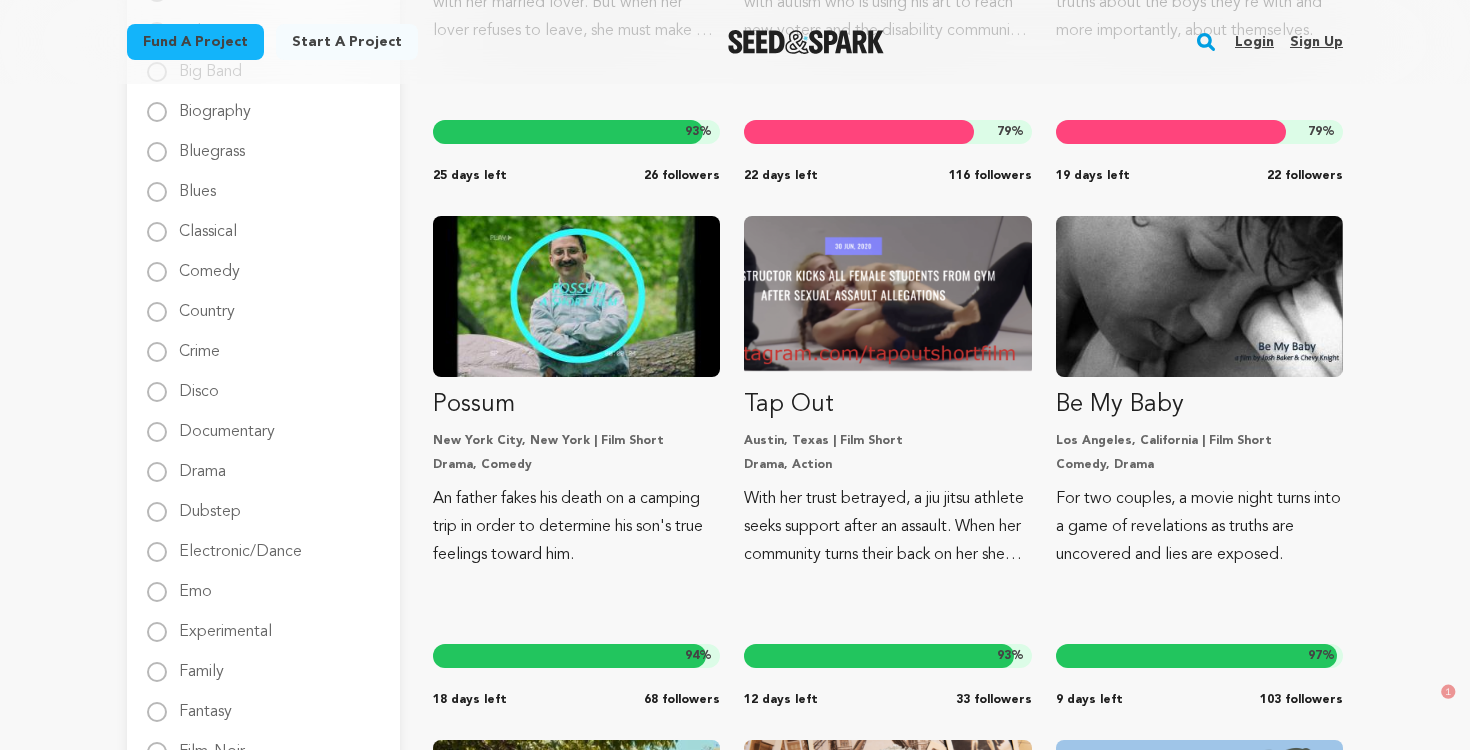 scroll, scrollTop: 652, scrollLeft: 0, axis: vertical 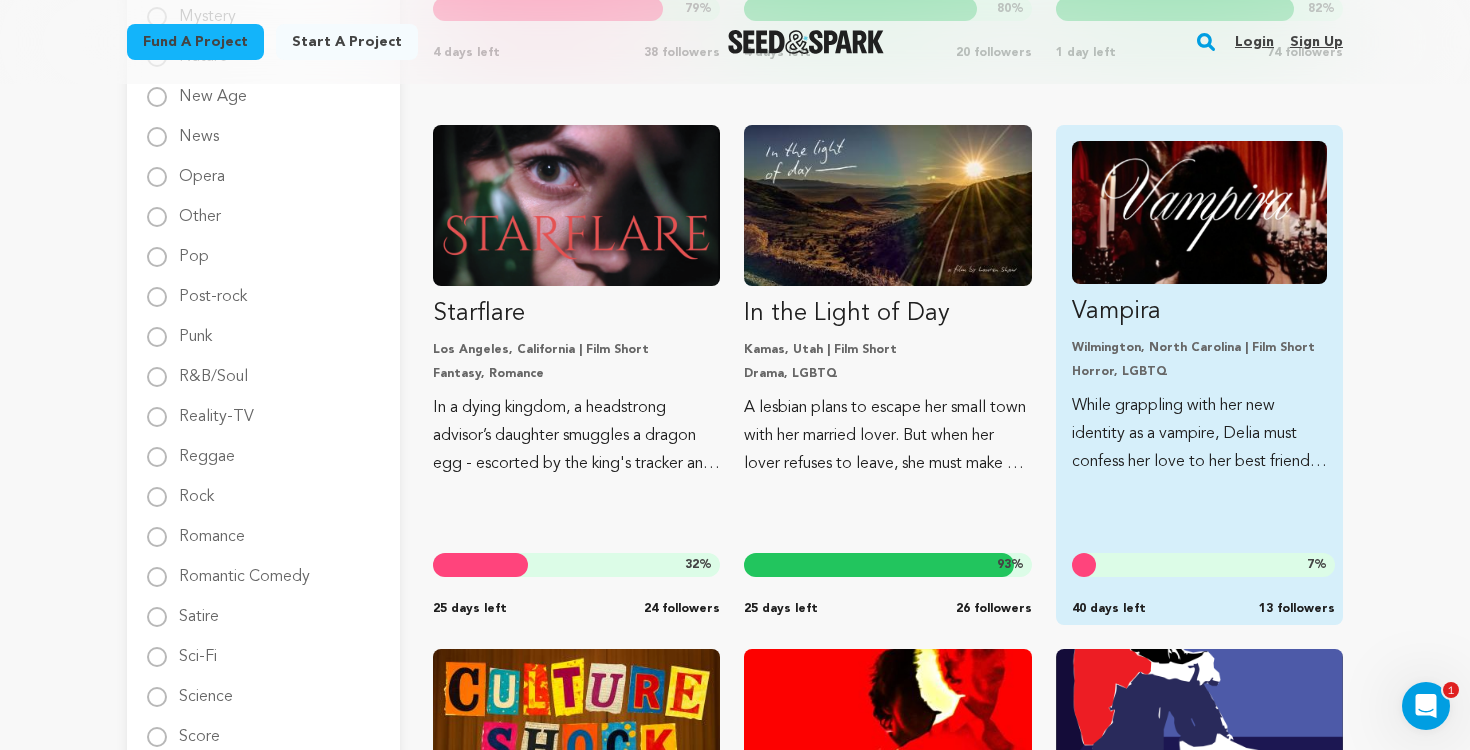 click at bounding box center (1199, 212) 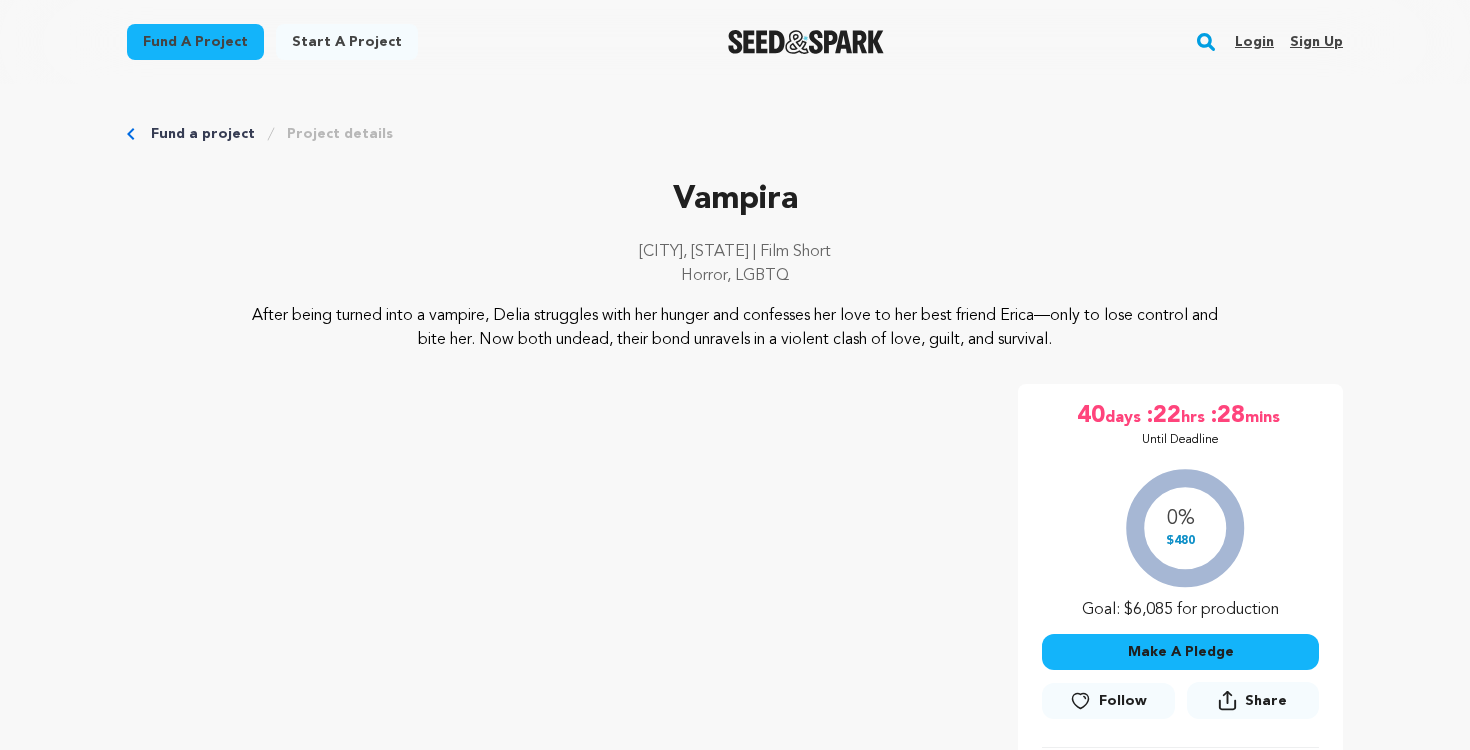 scroll, scrollTop: 0, scrollLeft: 0, axis: both 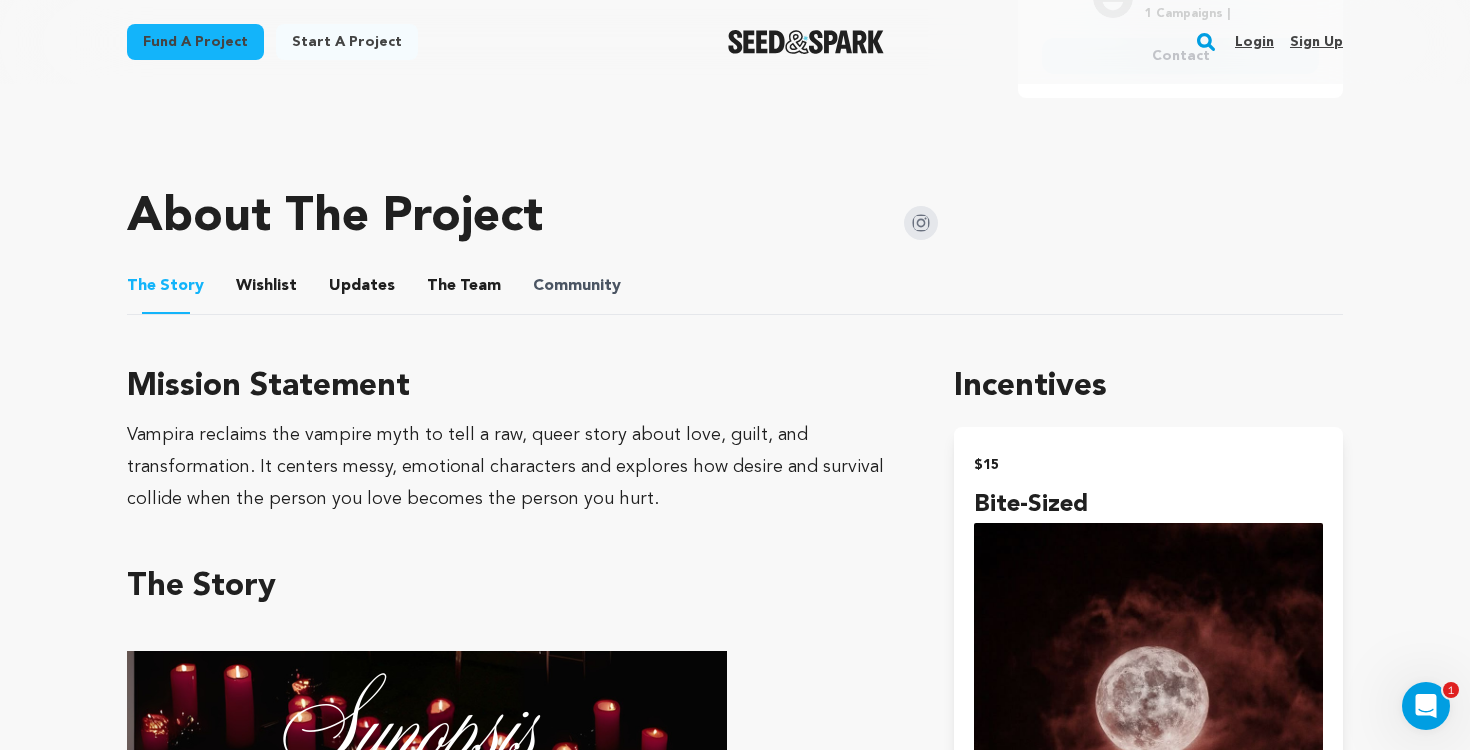 click on "Community" at bounding box center [577, 286] 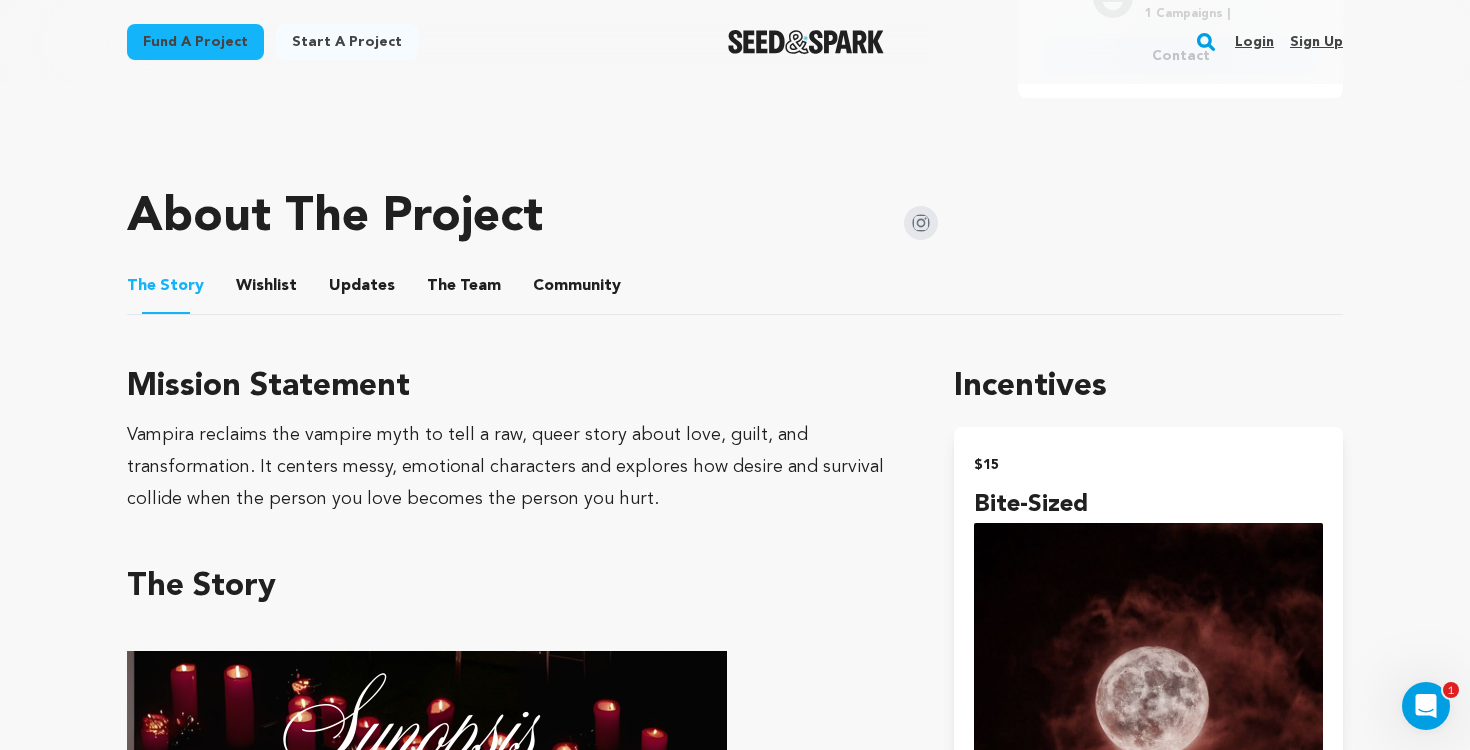 click on "Community" at bounding box center (577, 290) 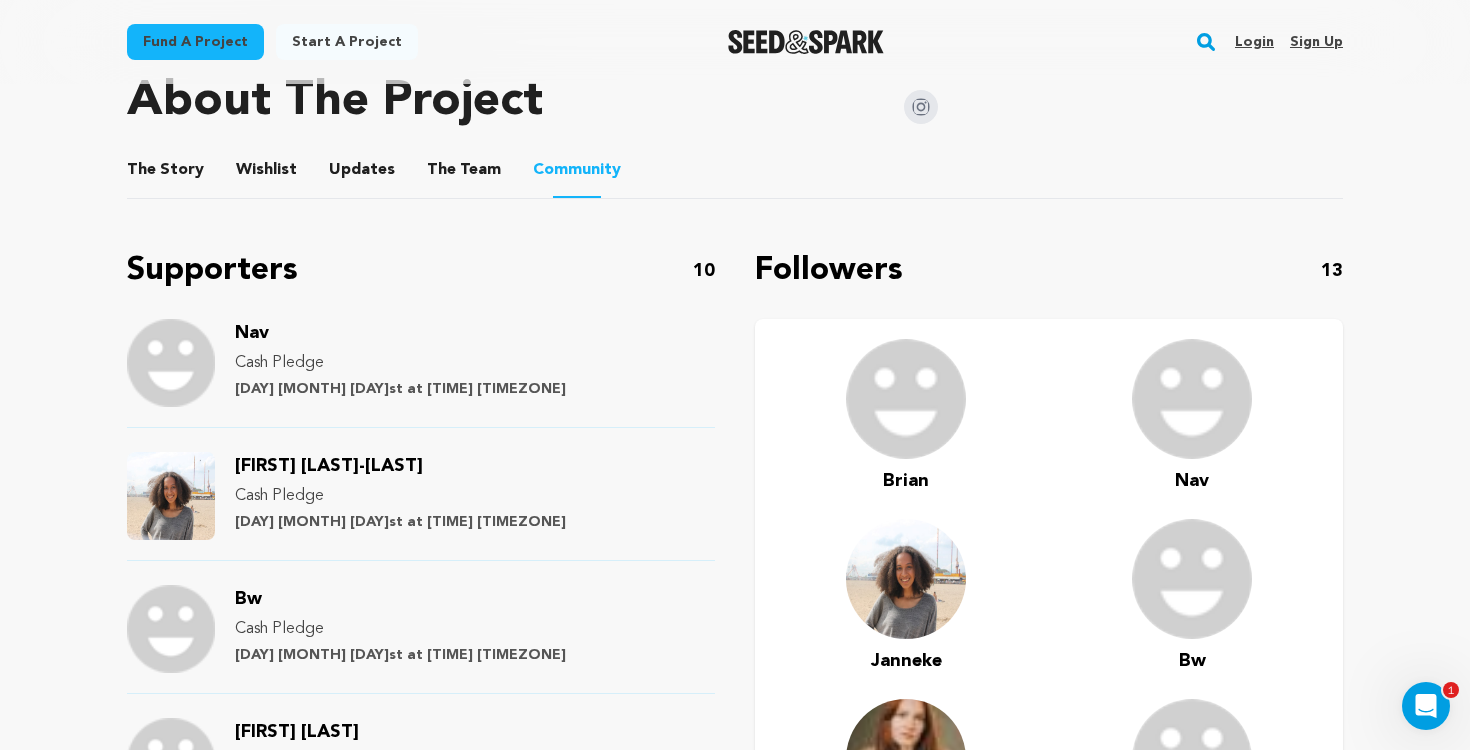 scroll, scrollTop: 941, scrollLeft: 0, axis: vertical 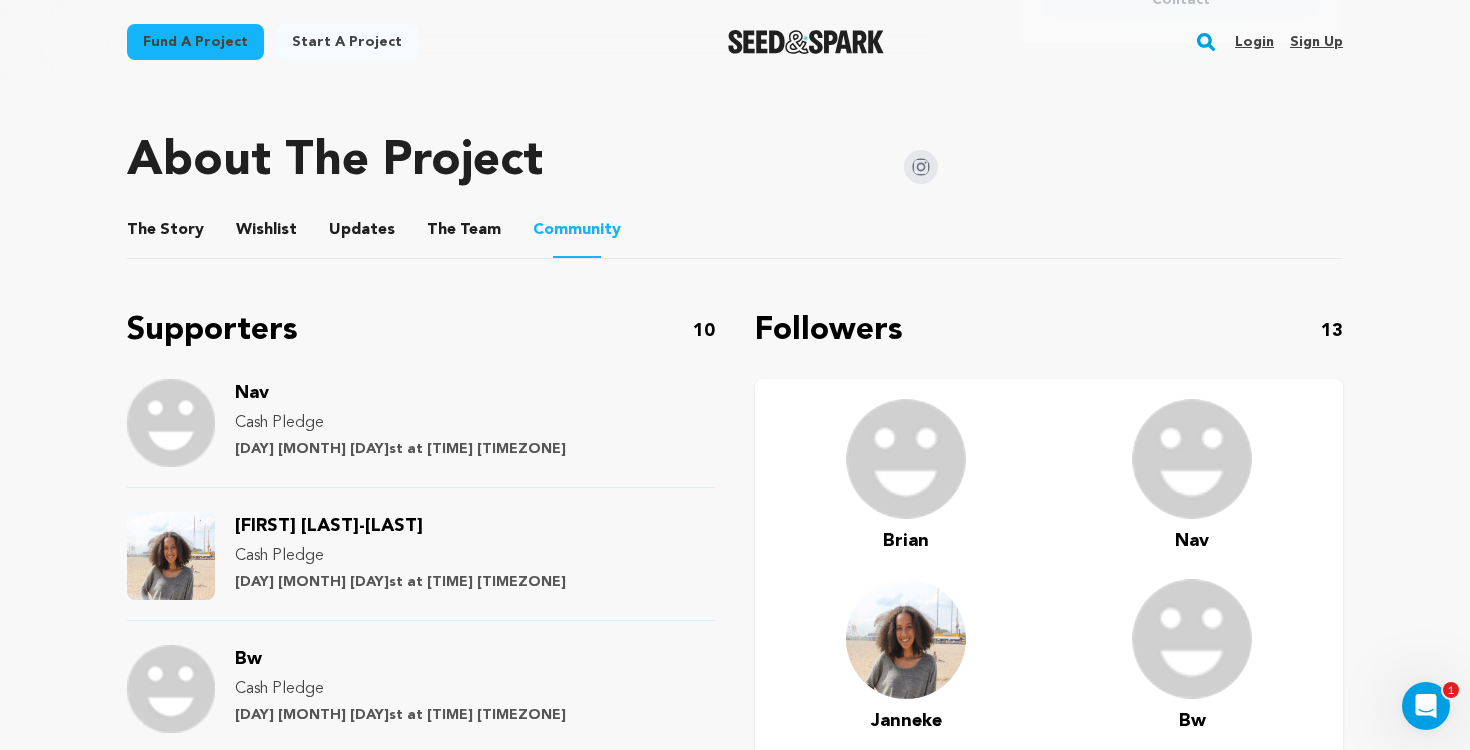 click at bounding box center [921, 167] 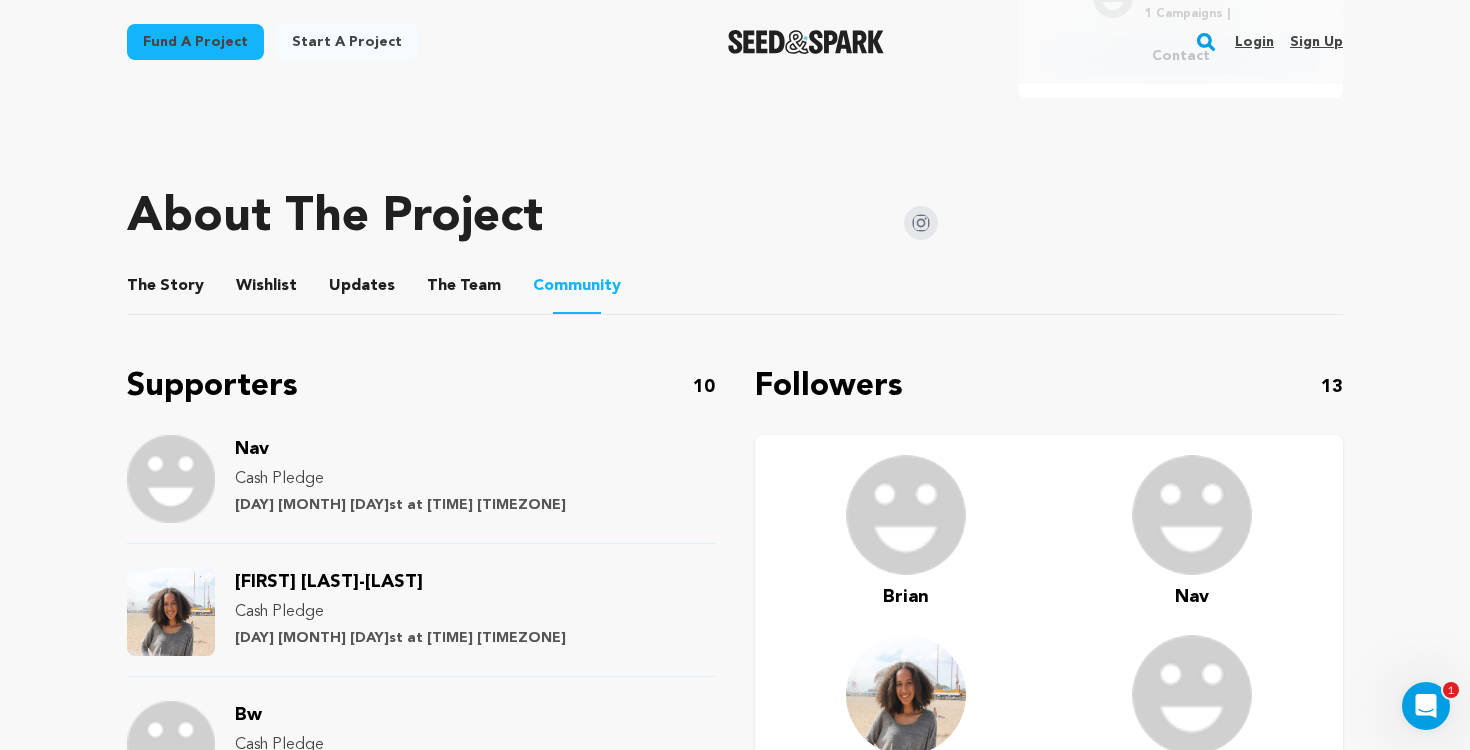 scroll, scrollTop: 0, scrollLeft: 0, axis: both 